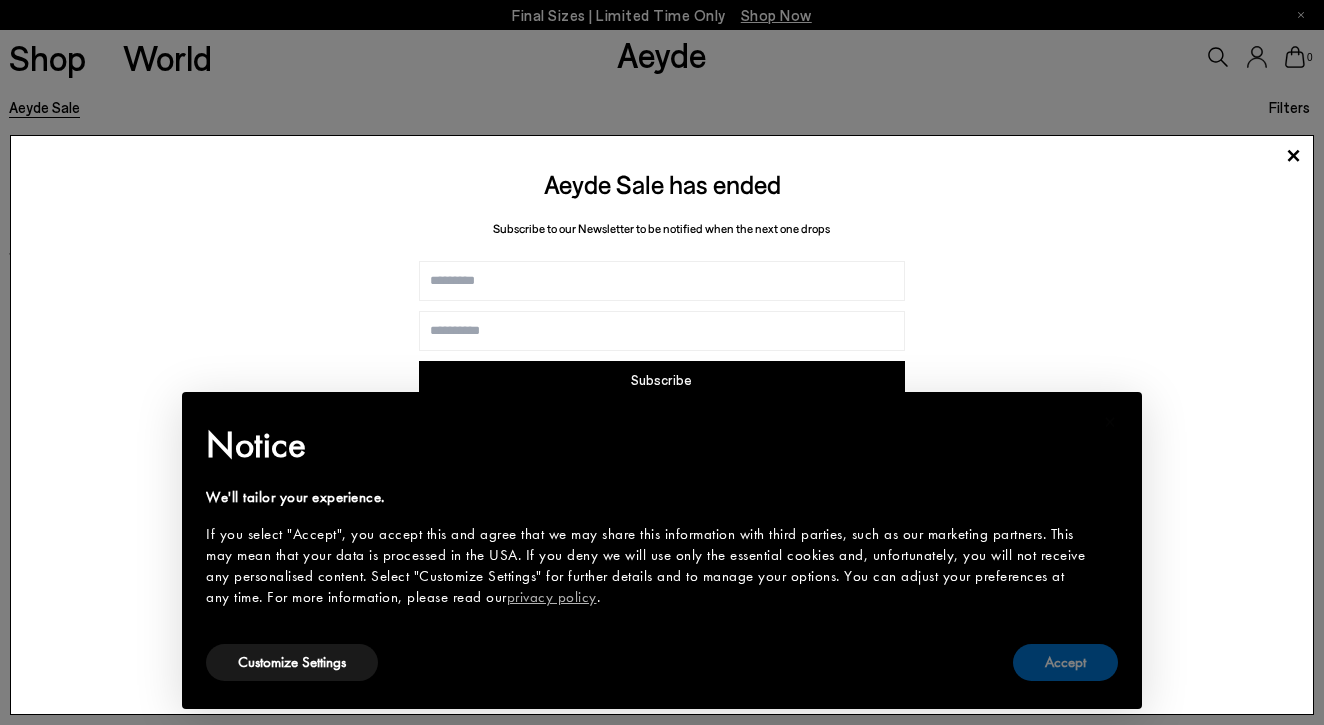 scroll, scrollTop: 0, scrollLeft: 0, axis: both 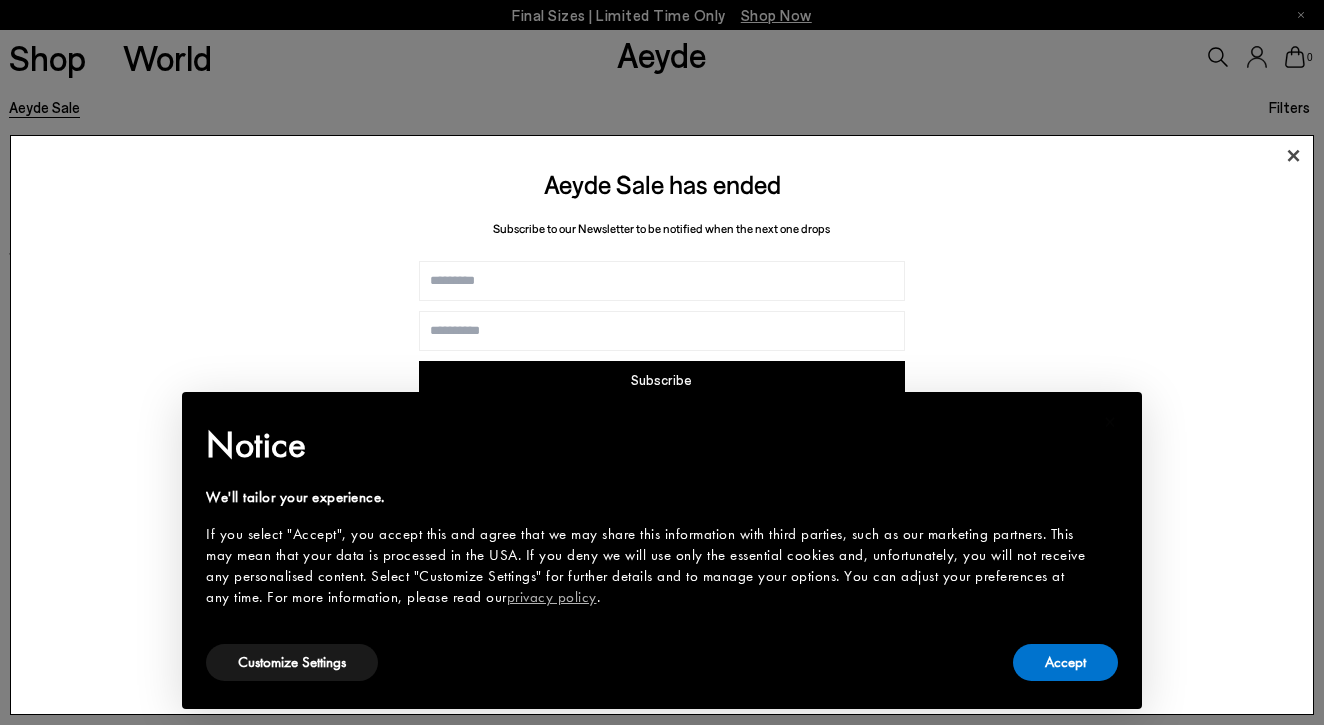 click 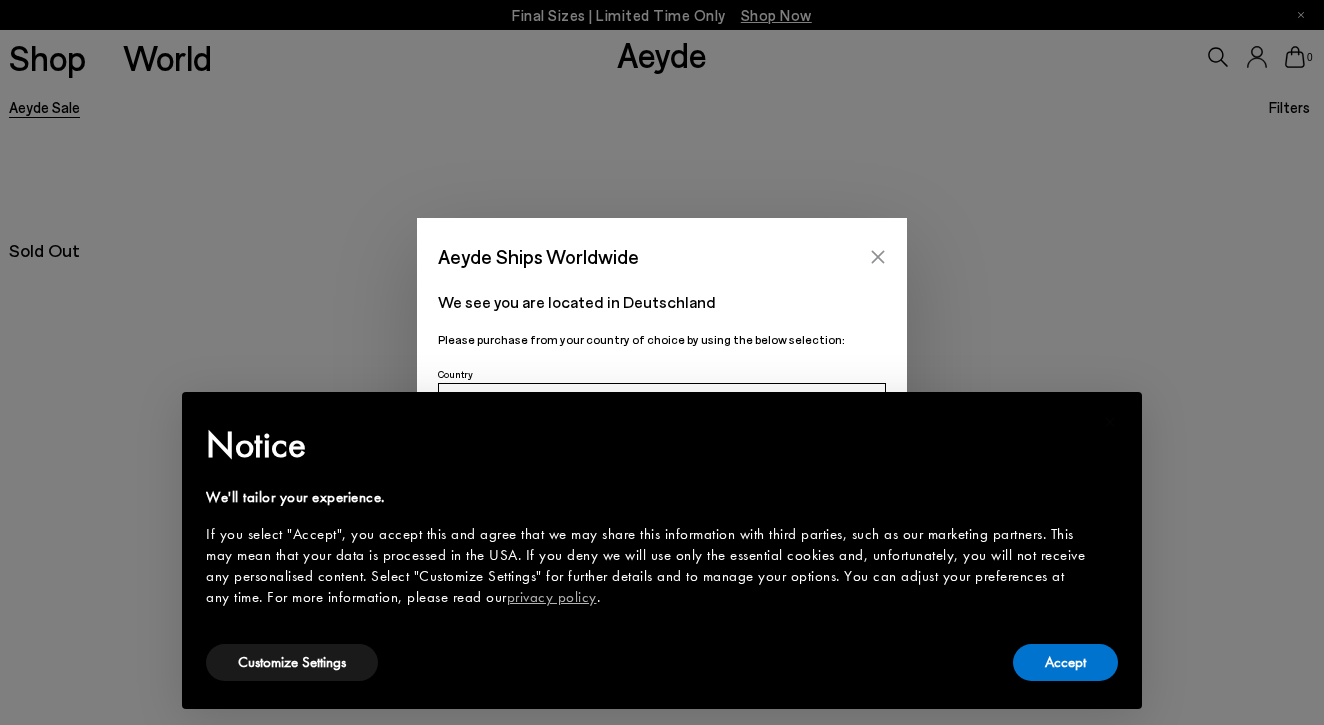 click at bounding box center [878, 257] 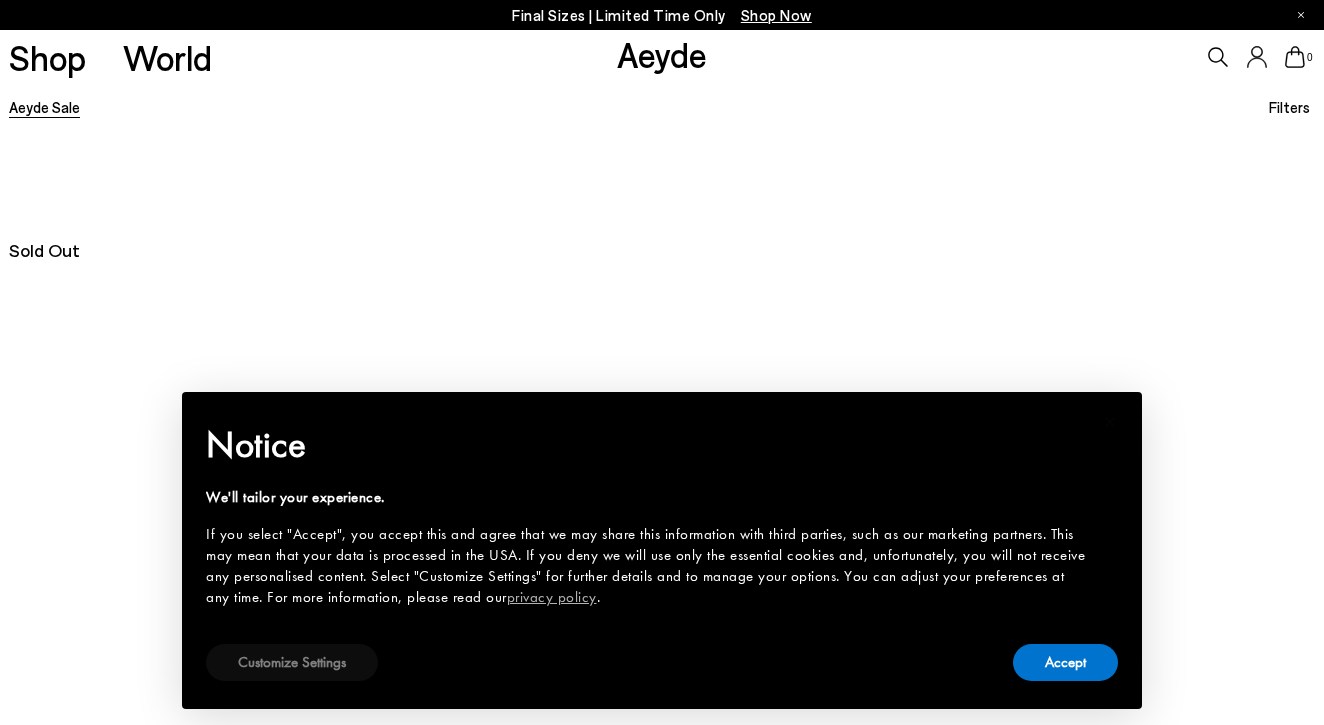 click on "Customize Settings" at bounding box center (292, 662) 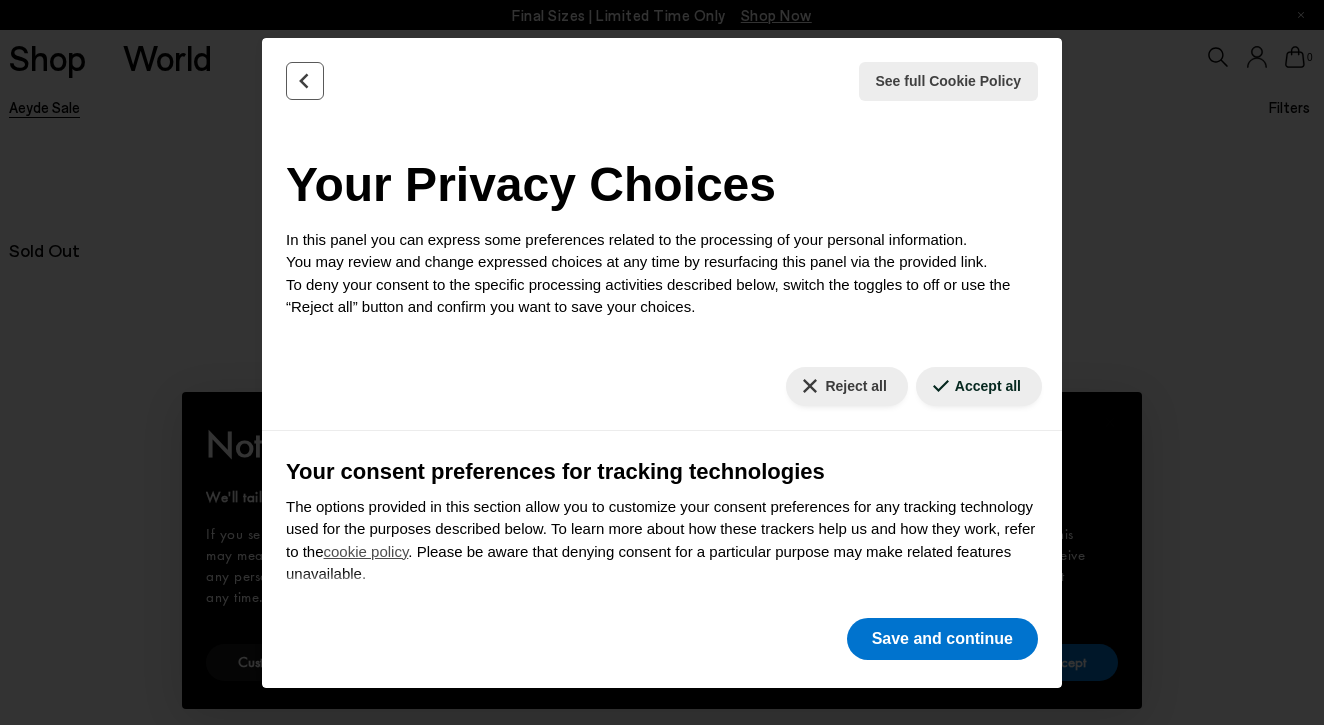 click at bounding box center (305, 81) 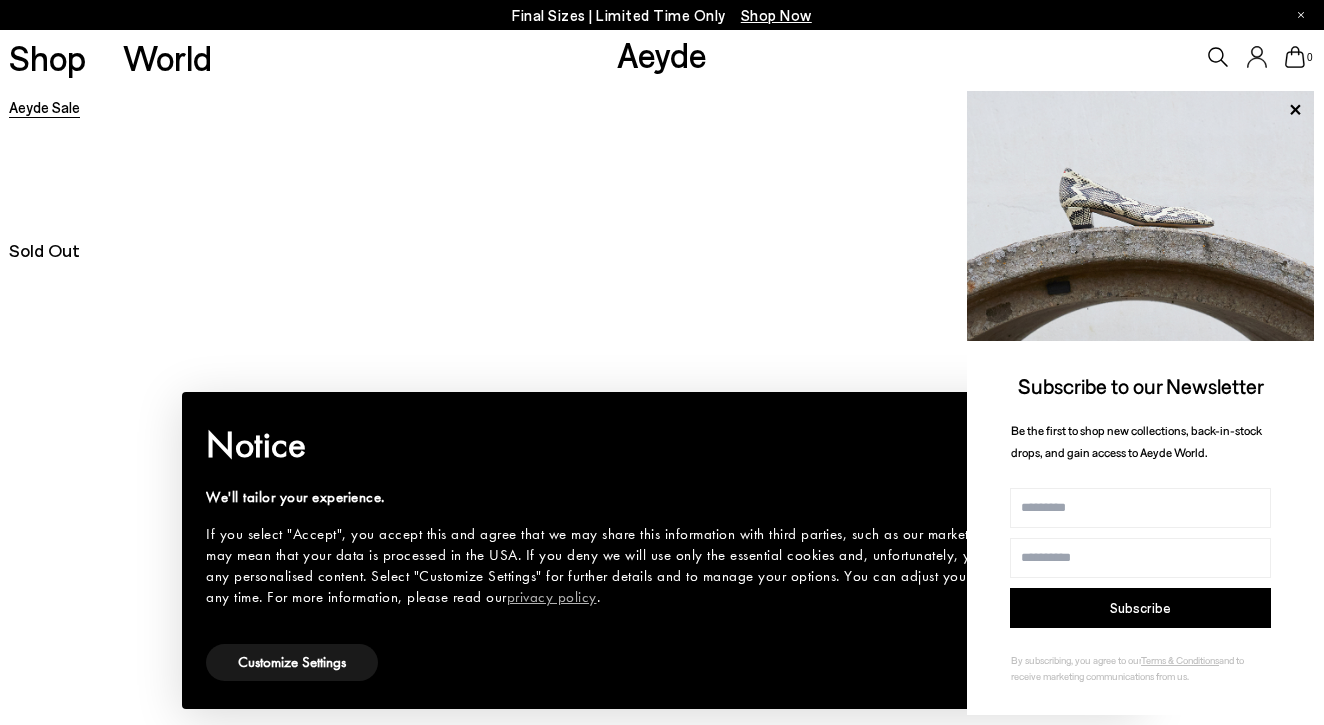 click on "By subscribing, you agree to our" at bounding box center (1076, 660) 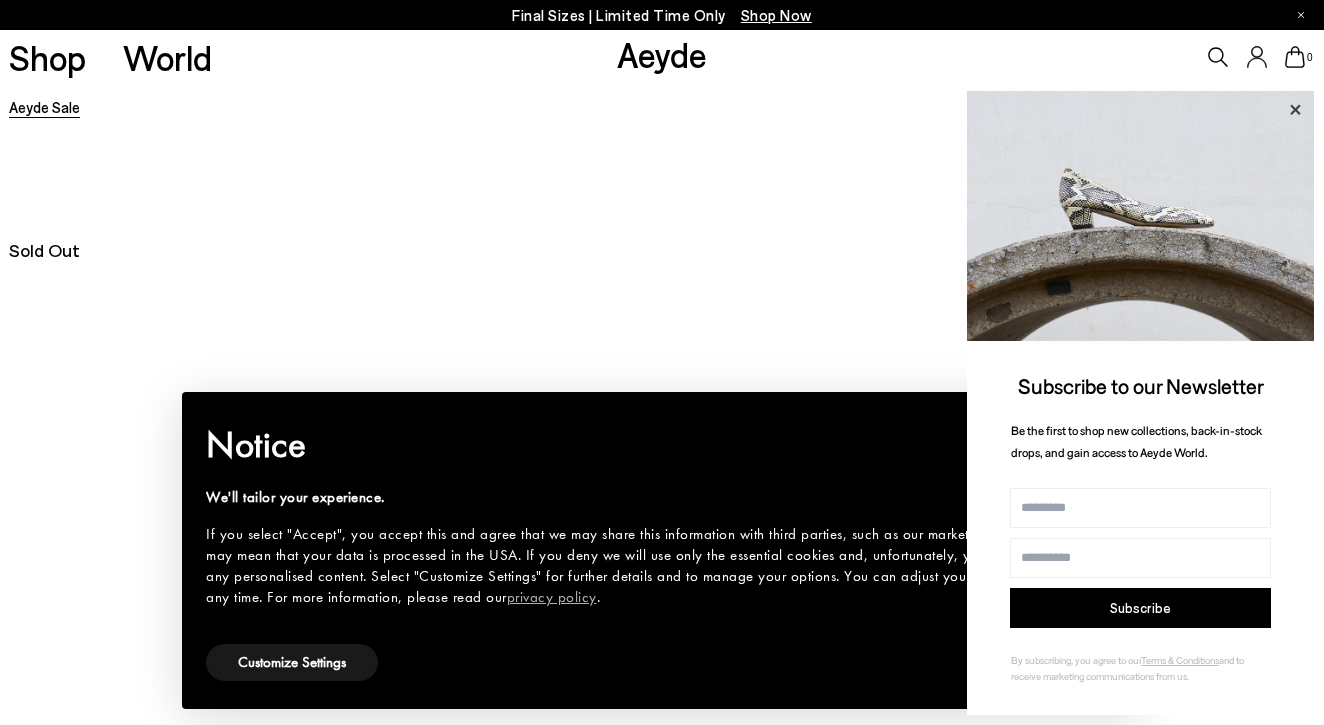 click 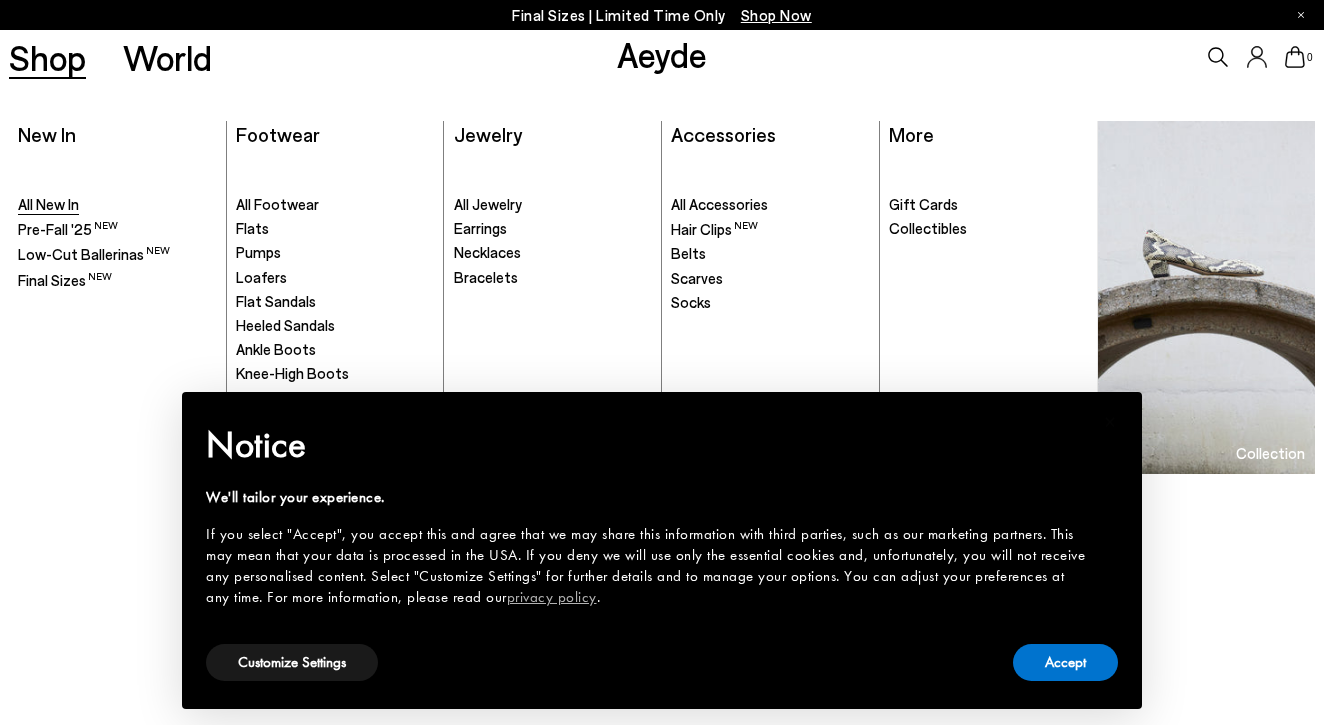 click on "All New In" at bounding box center (48, 204) 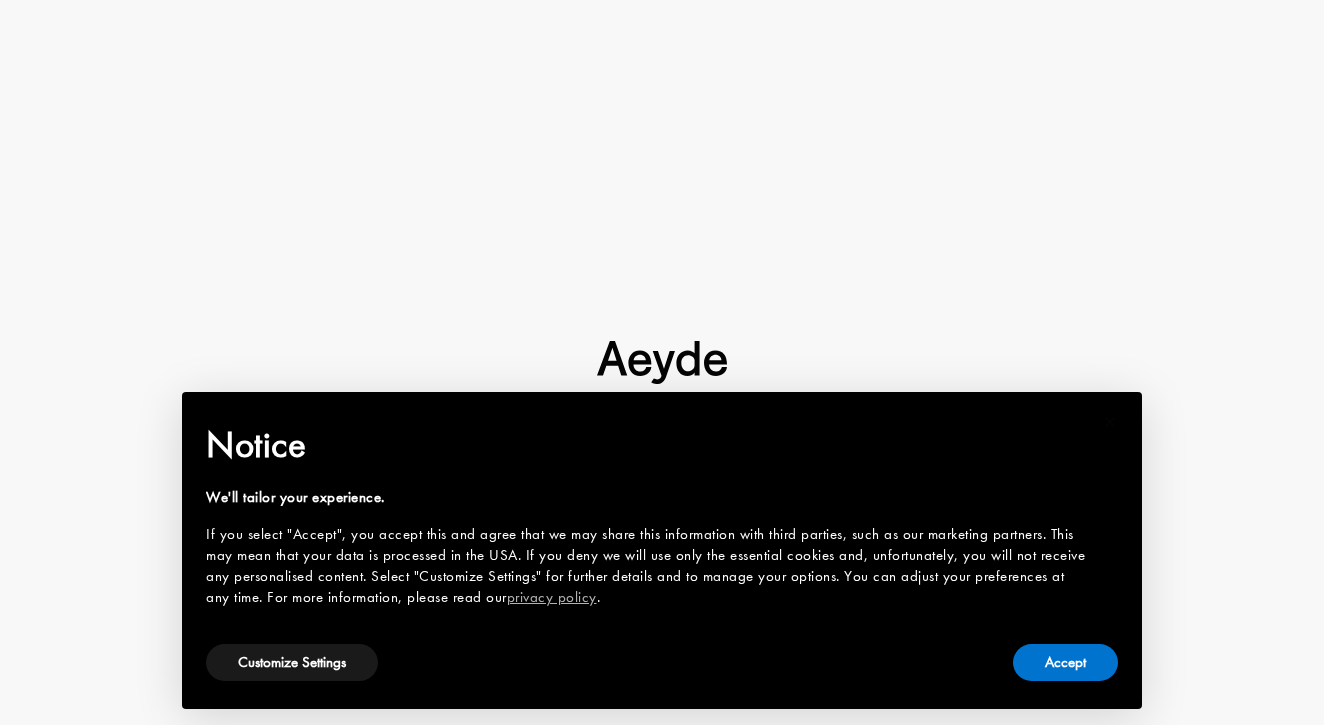 scroll, scrollTop: 0, scrollLeft: 0, axis: both 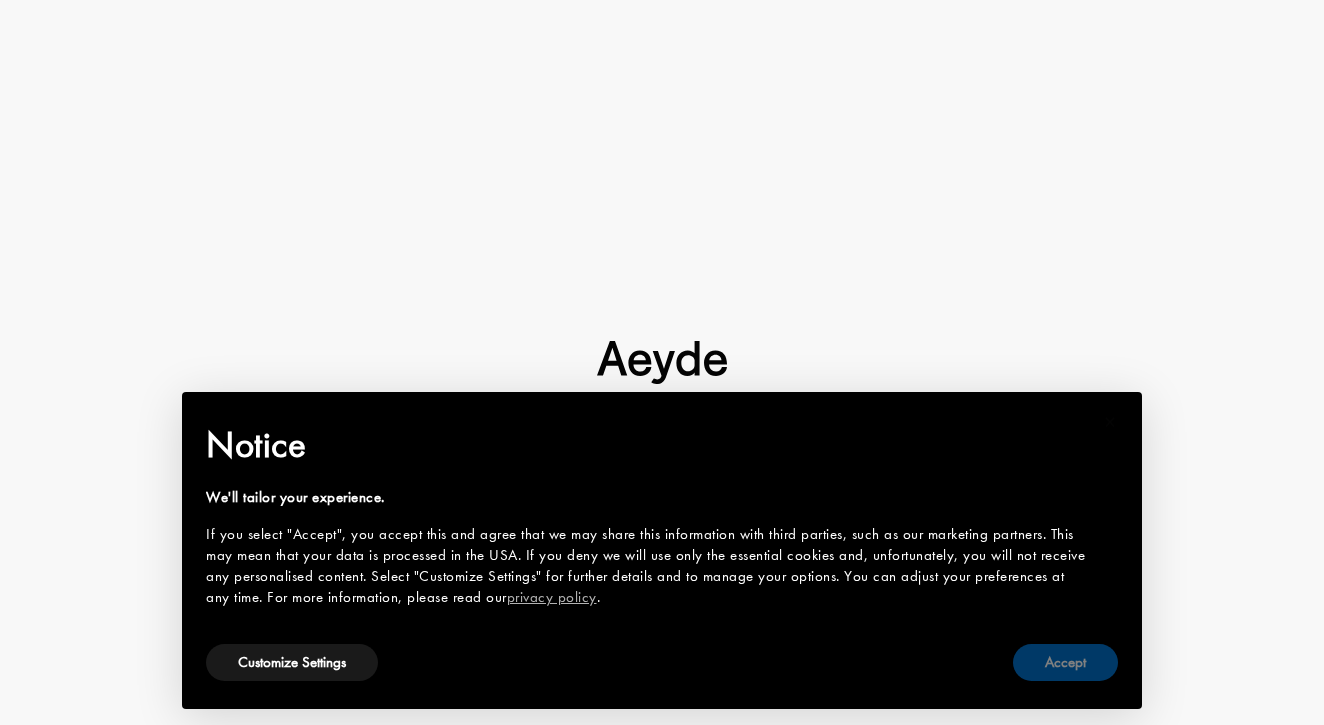 click on "Accept" at bounding box center [1065, 662] 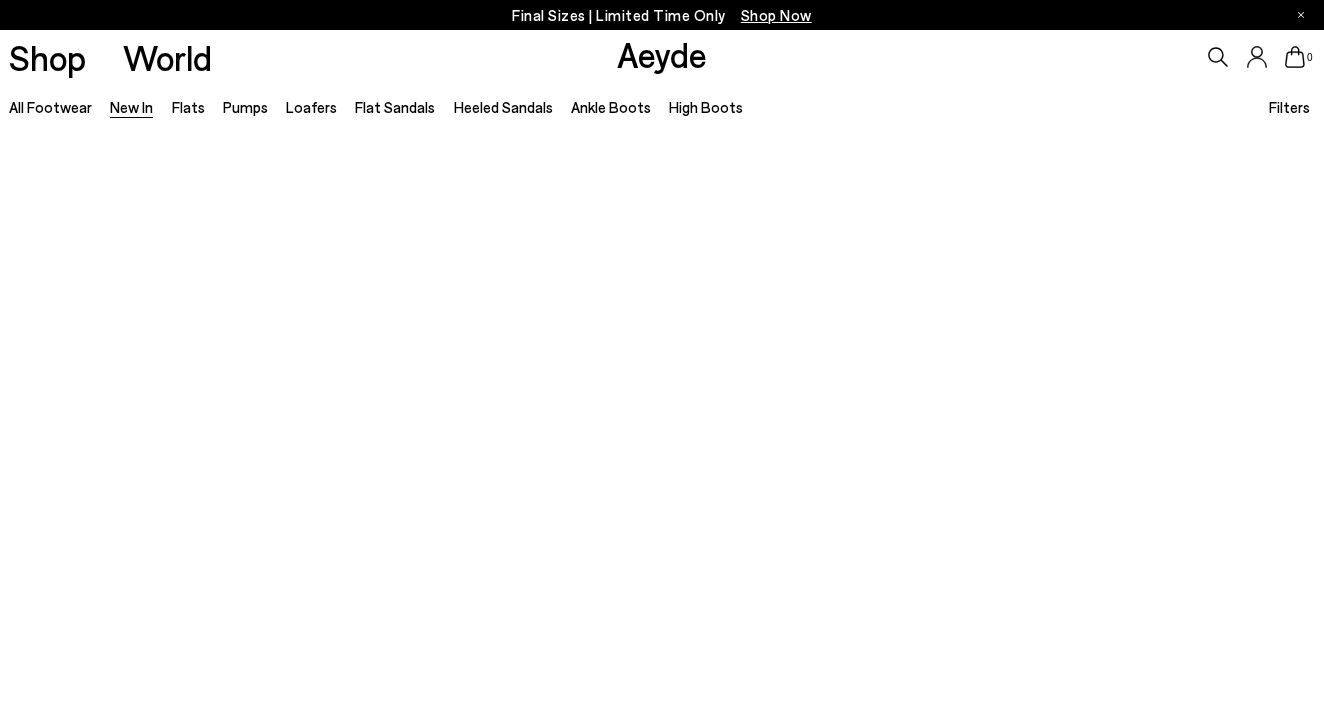 type 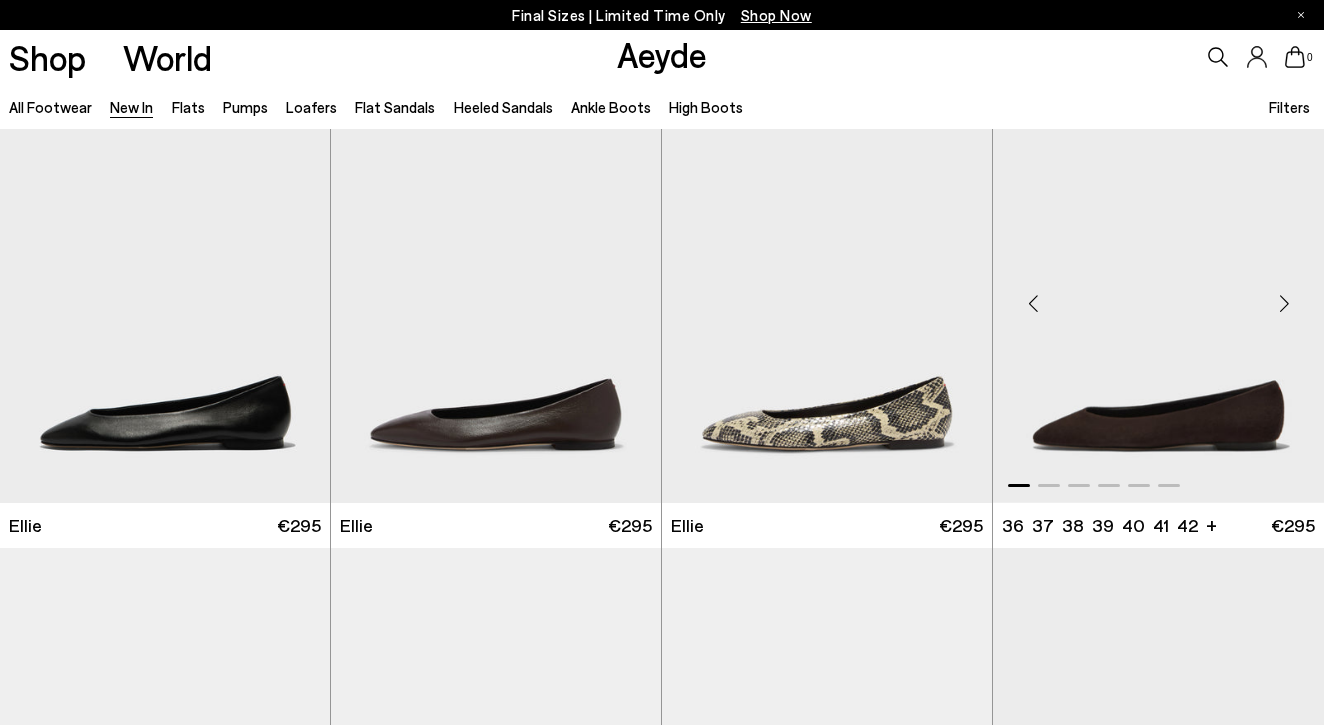 scroll, scrollTop: 48, scrollLeft: 0, axis: vertical 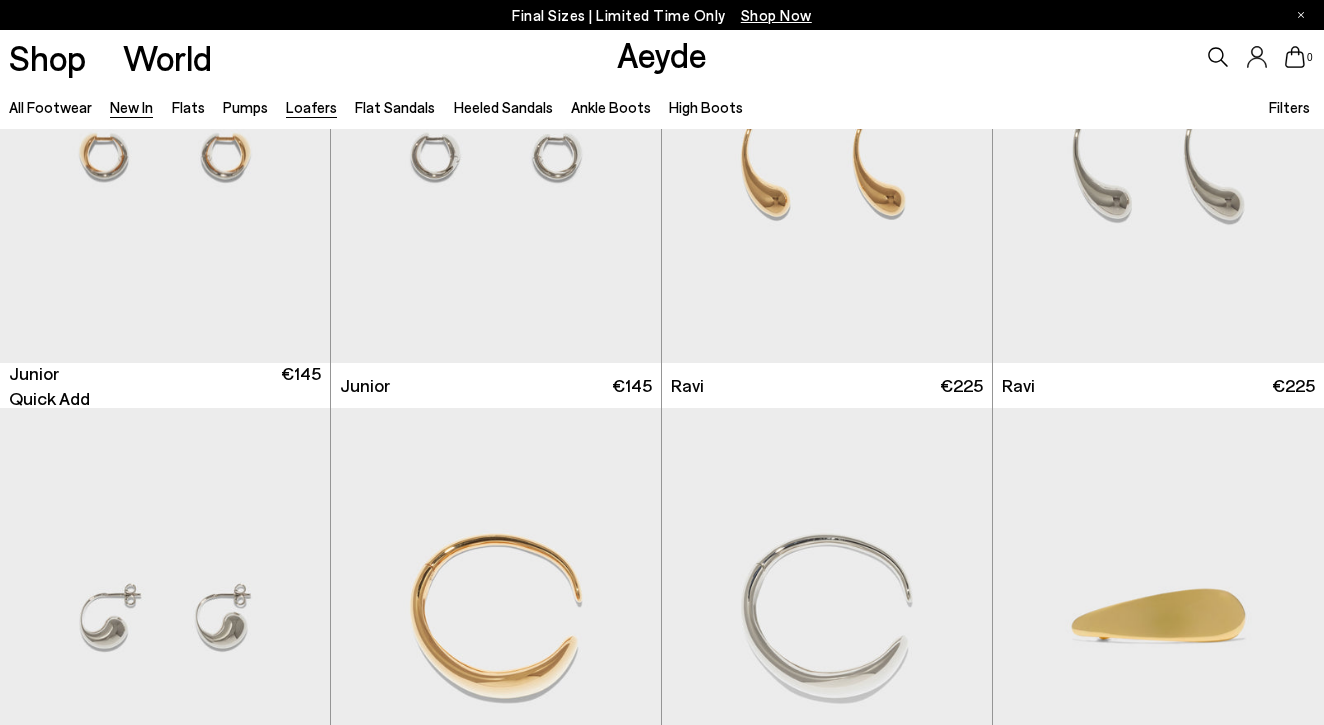 click on "Loafers" at bounding box center (311, 107) 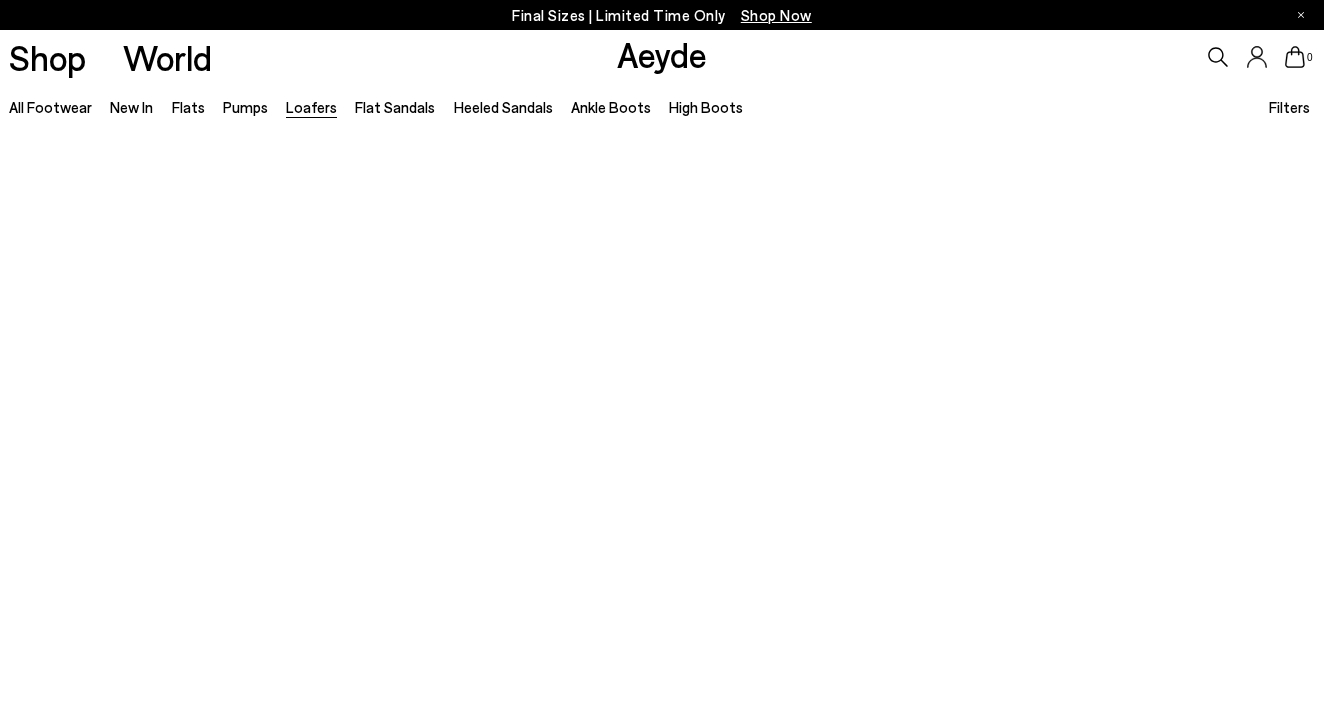 type 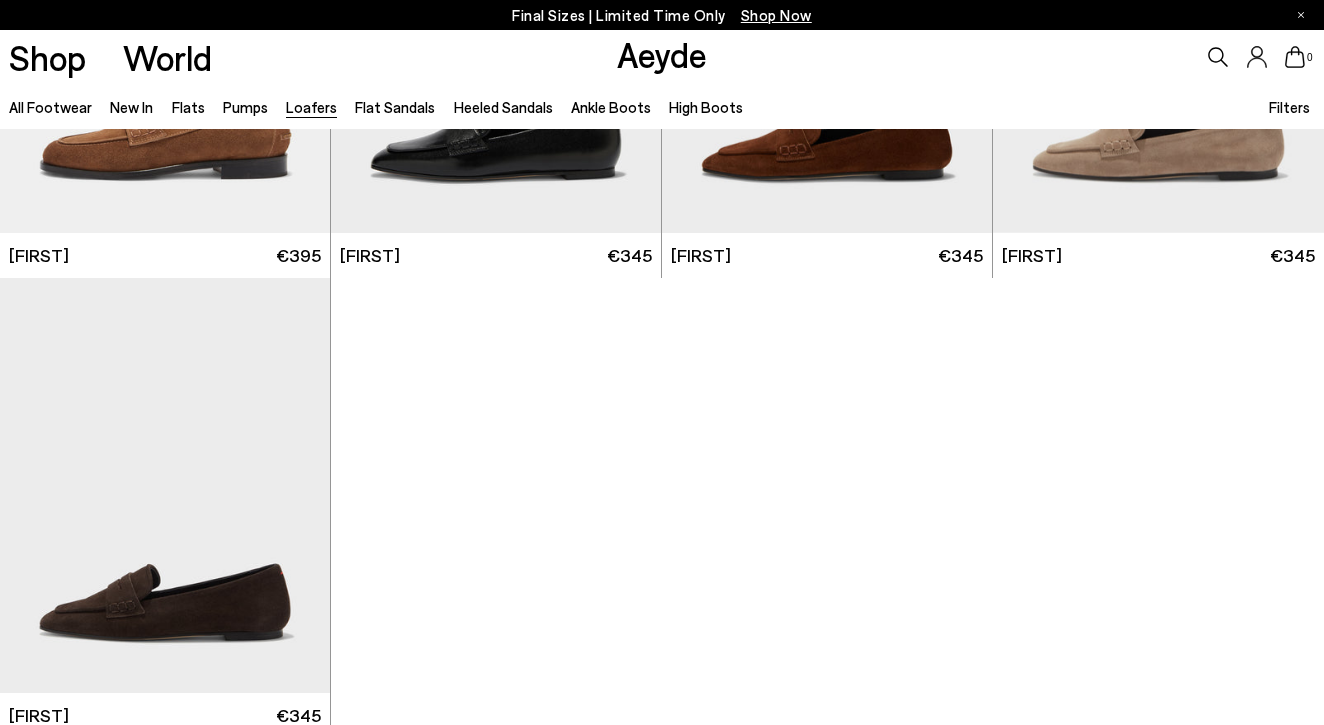 scroll, scrollTop: 2189, scrollLeft: 0, axis: vertical 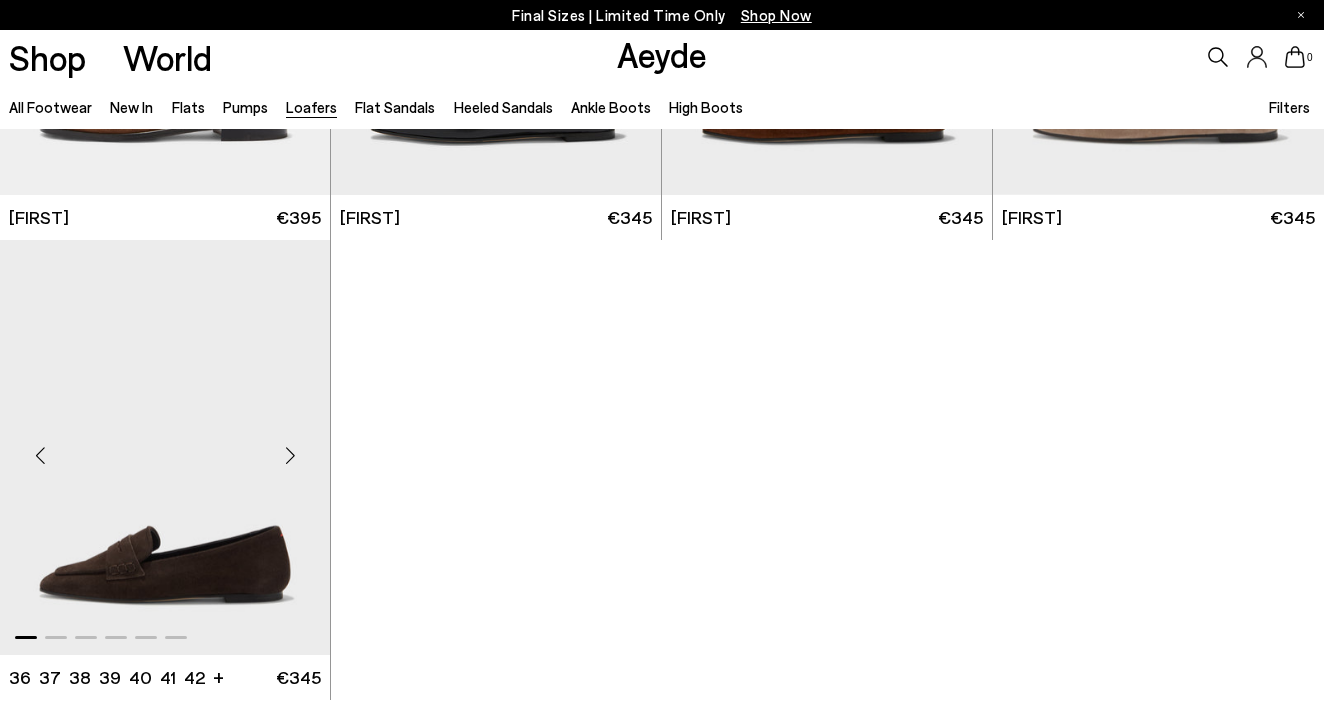 click at bounding box center (165, 447) 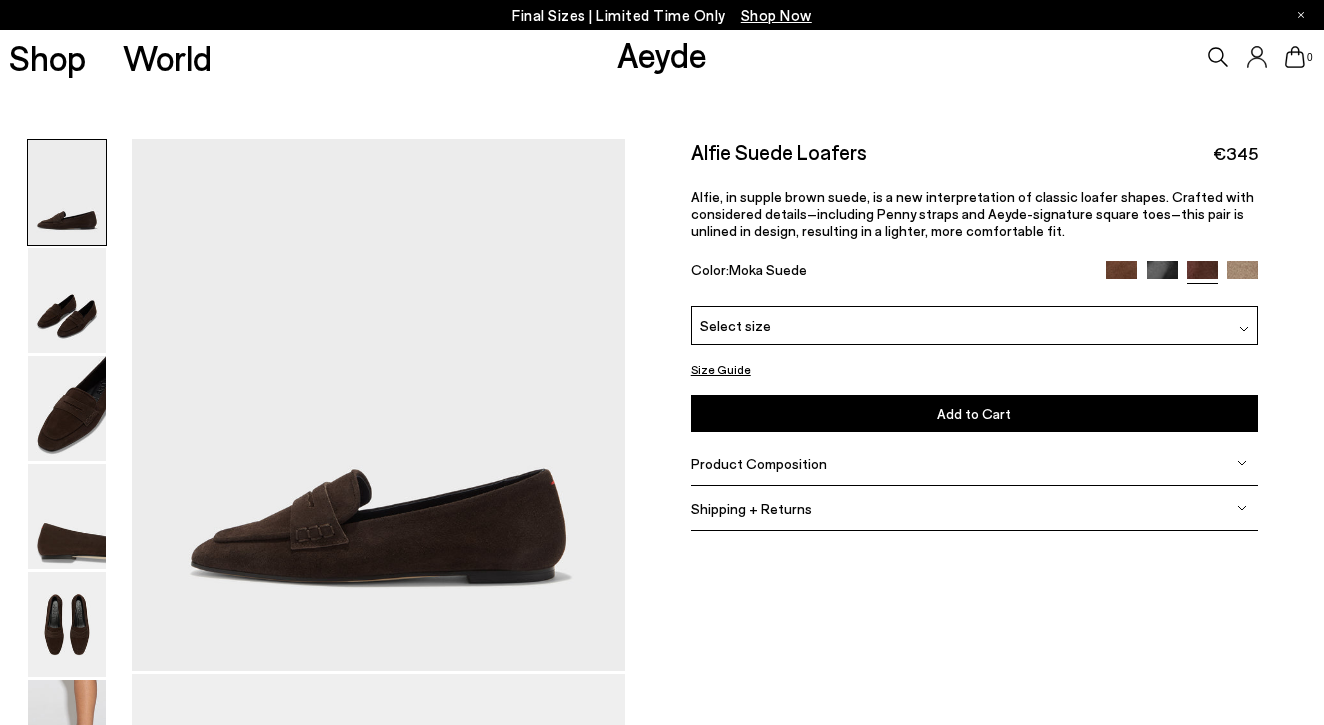scroll, scrollTop: 0, scrollLeft: 0, axis: both 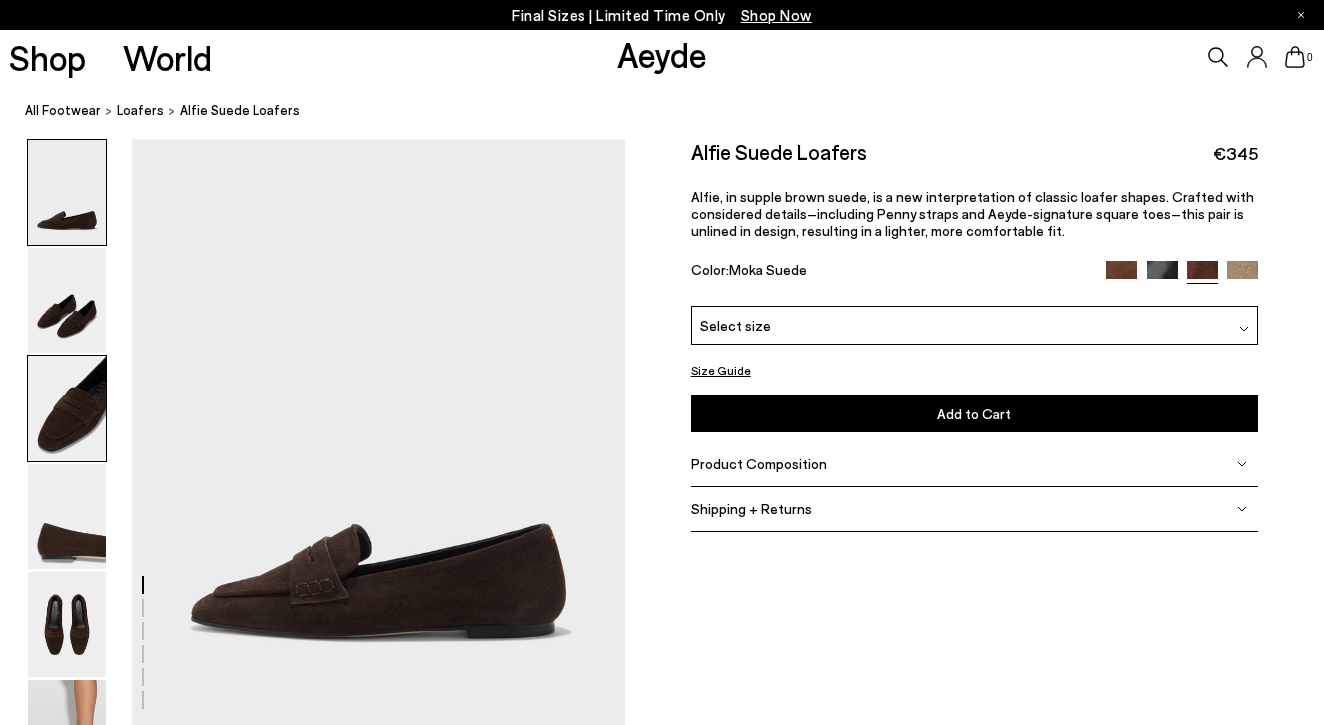 click at bounding box center (67, 408) 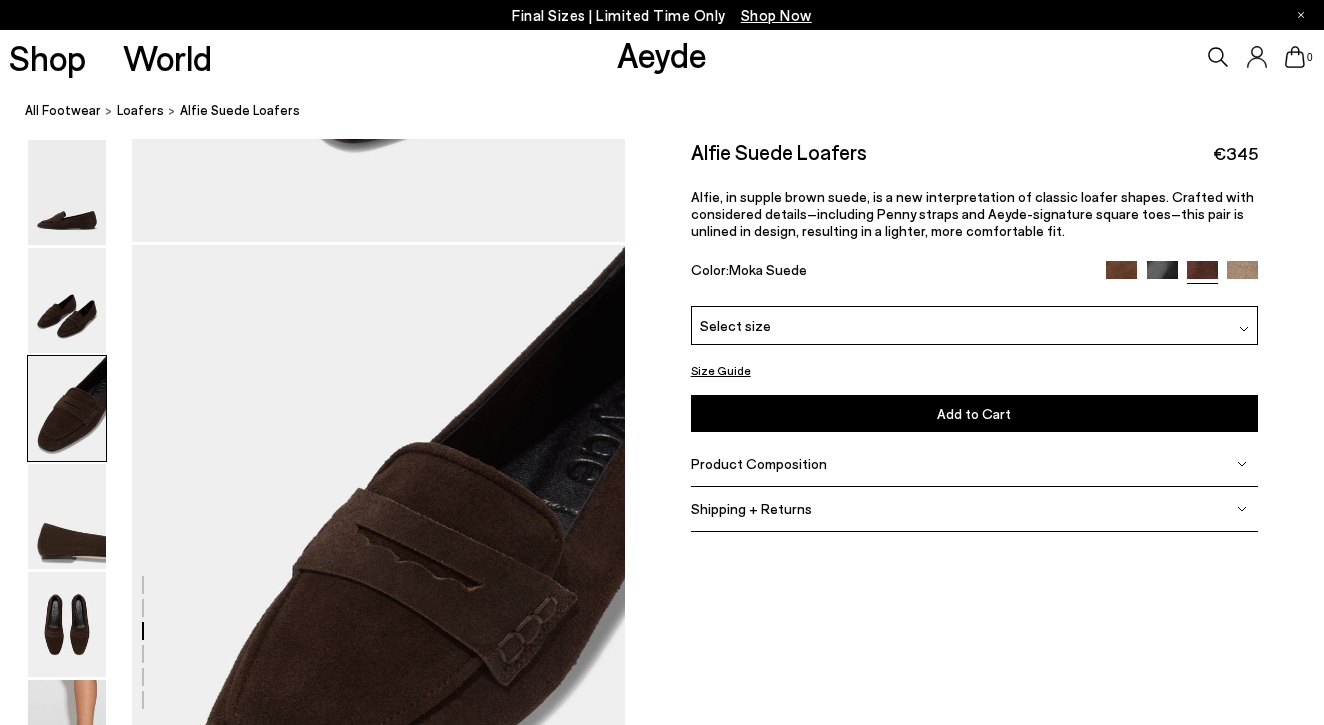 scroll, scrollTop: 1250, scrollLeft: 0, axis: vertical 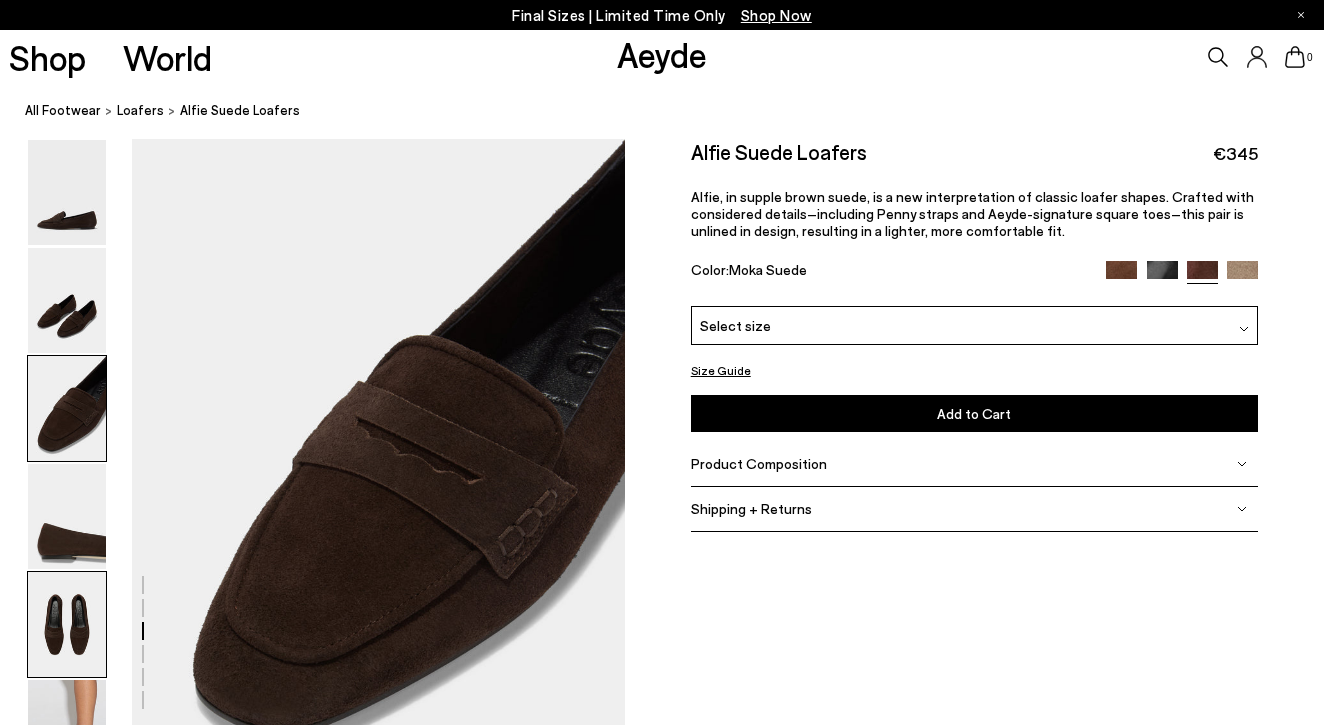 click at bounding box center (67, 624) 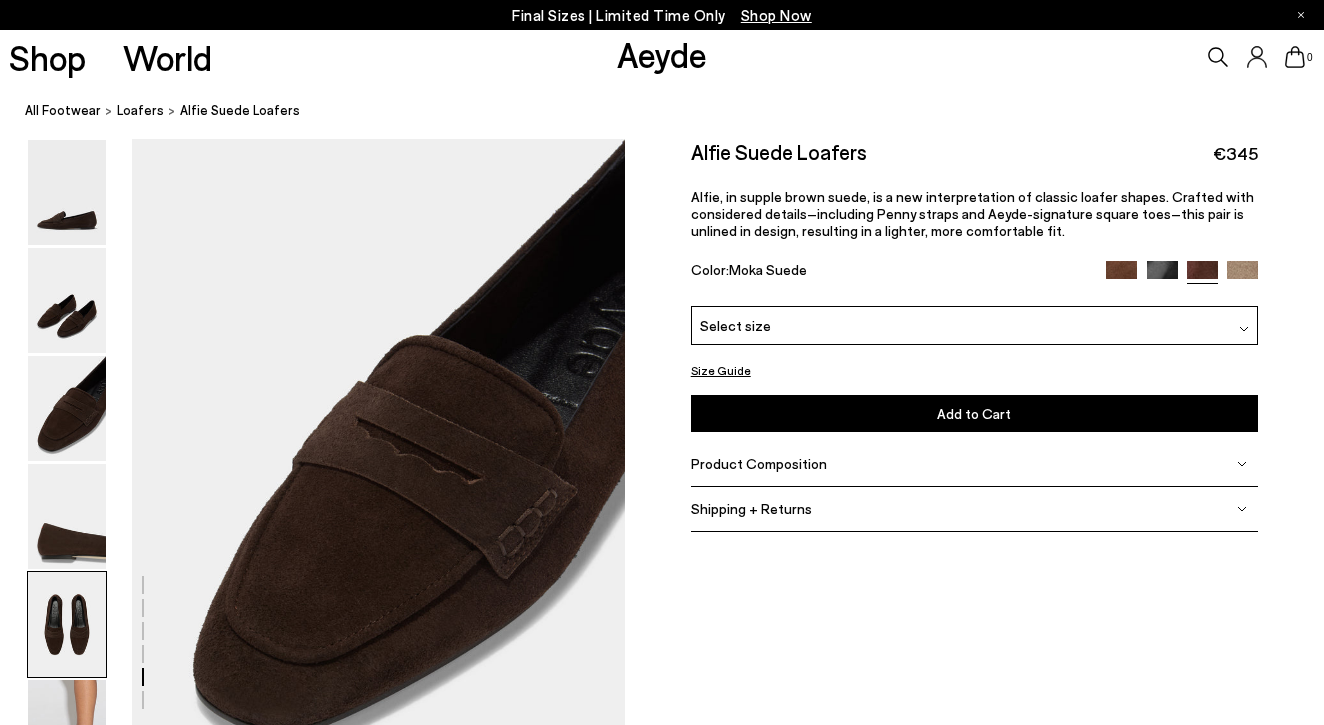 scroll, scrollTop: 2569, scrollLeft: 0, axis: vertical 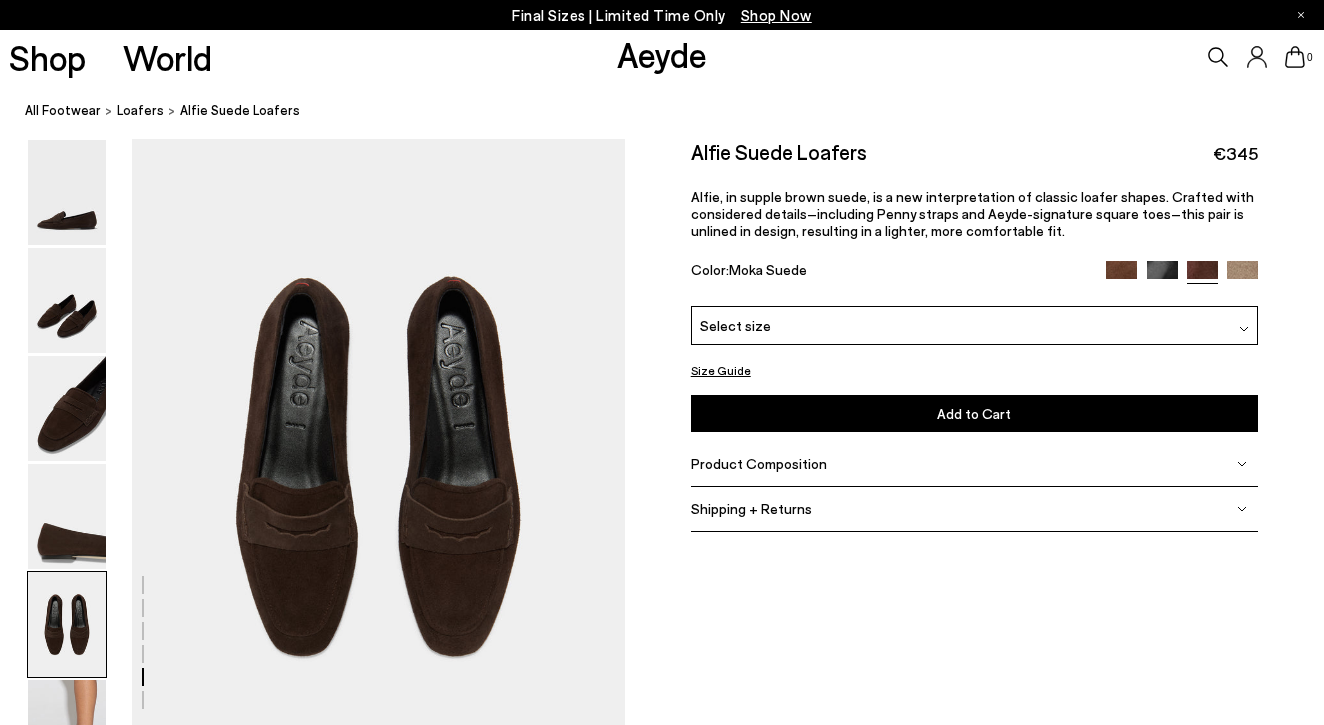 click at bounding box center (1162, 276) 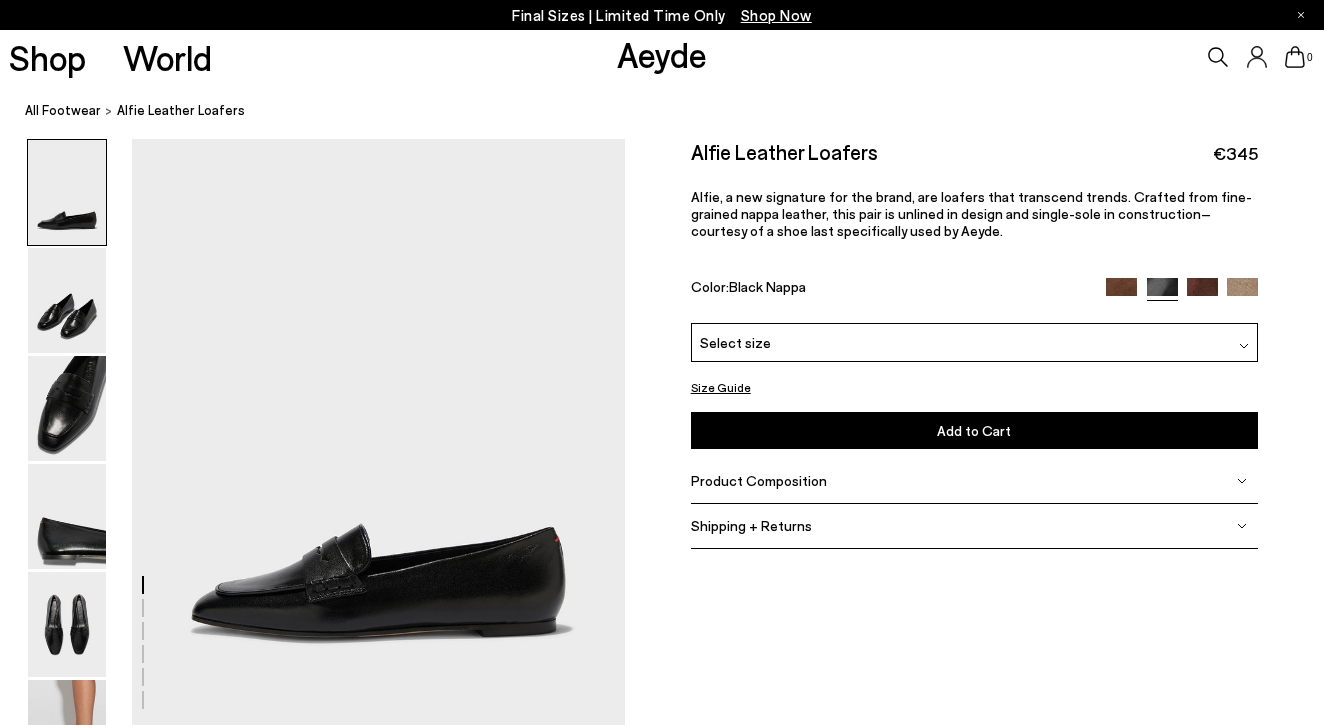 scroll, scrollTop: 0, scrollLeft: 0, axis: both 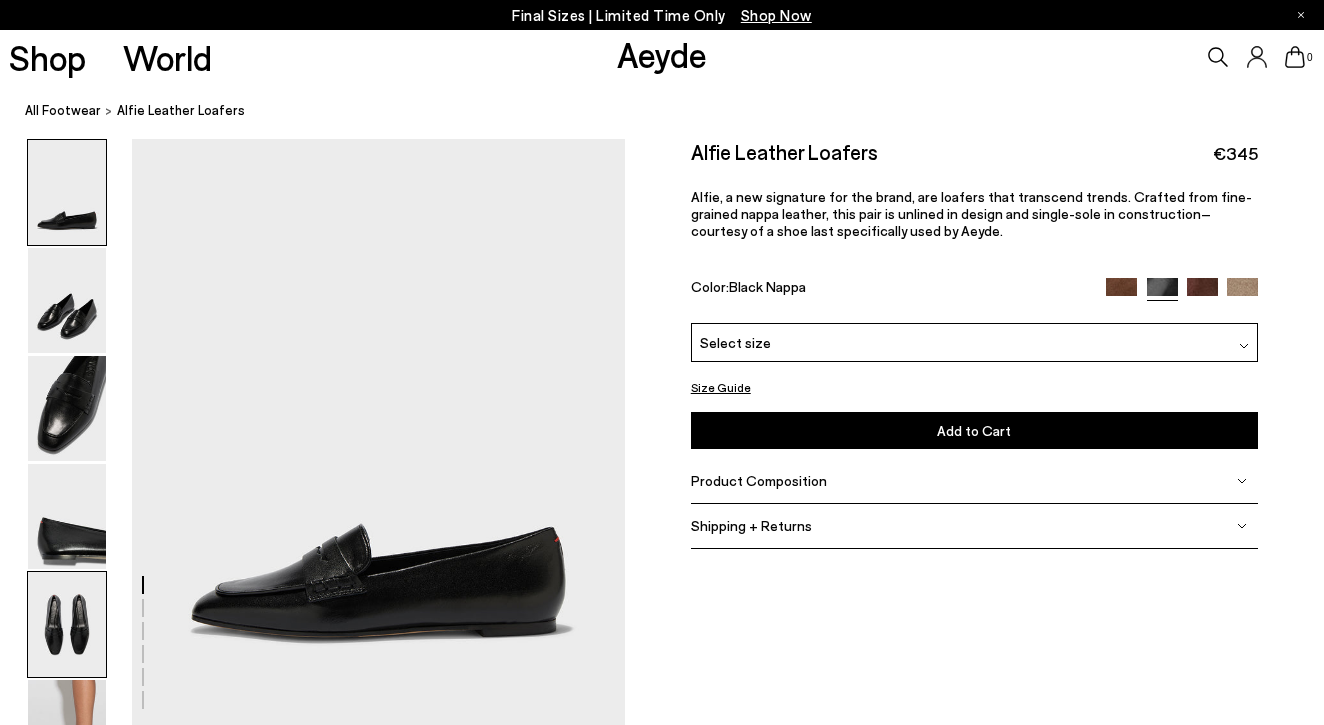 click at bounding box center (67, 624) 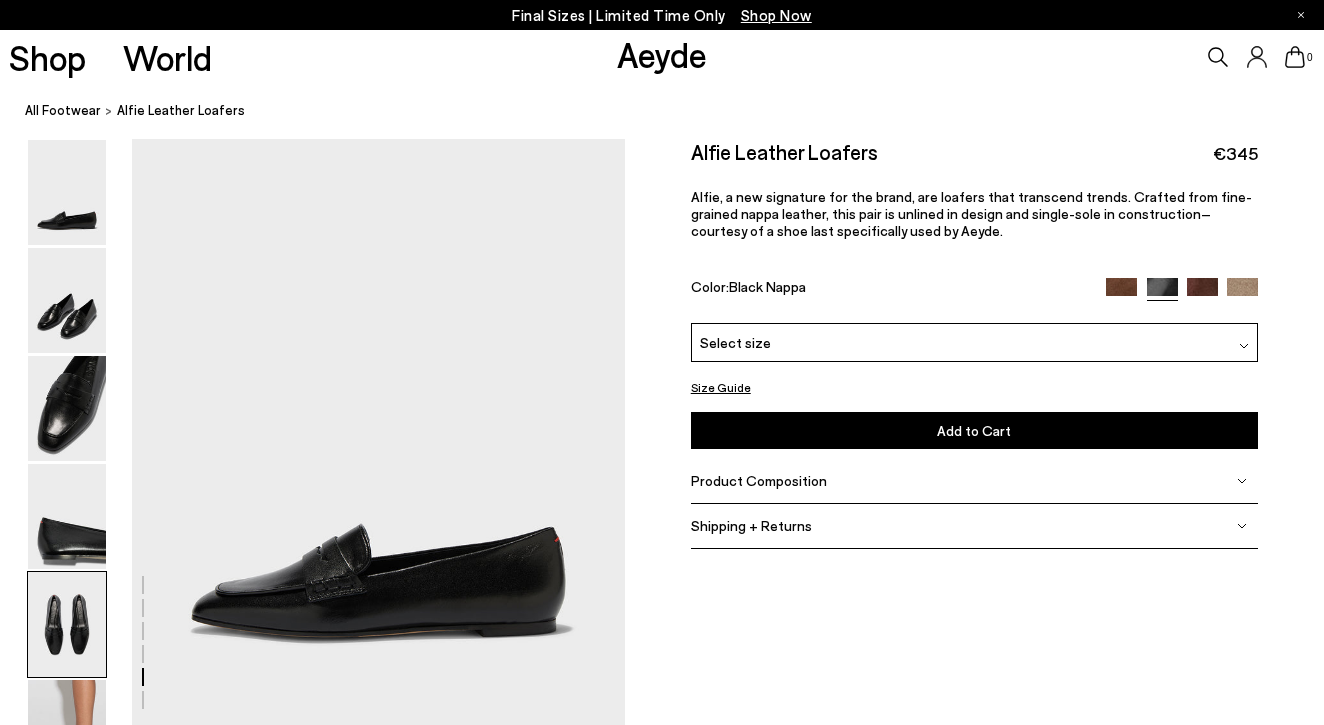 scroll, scrollTop: 2569, scrollLeft: 0, axis: vertical 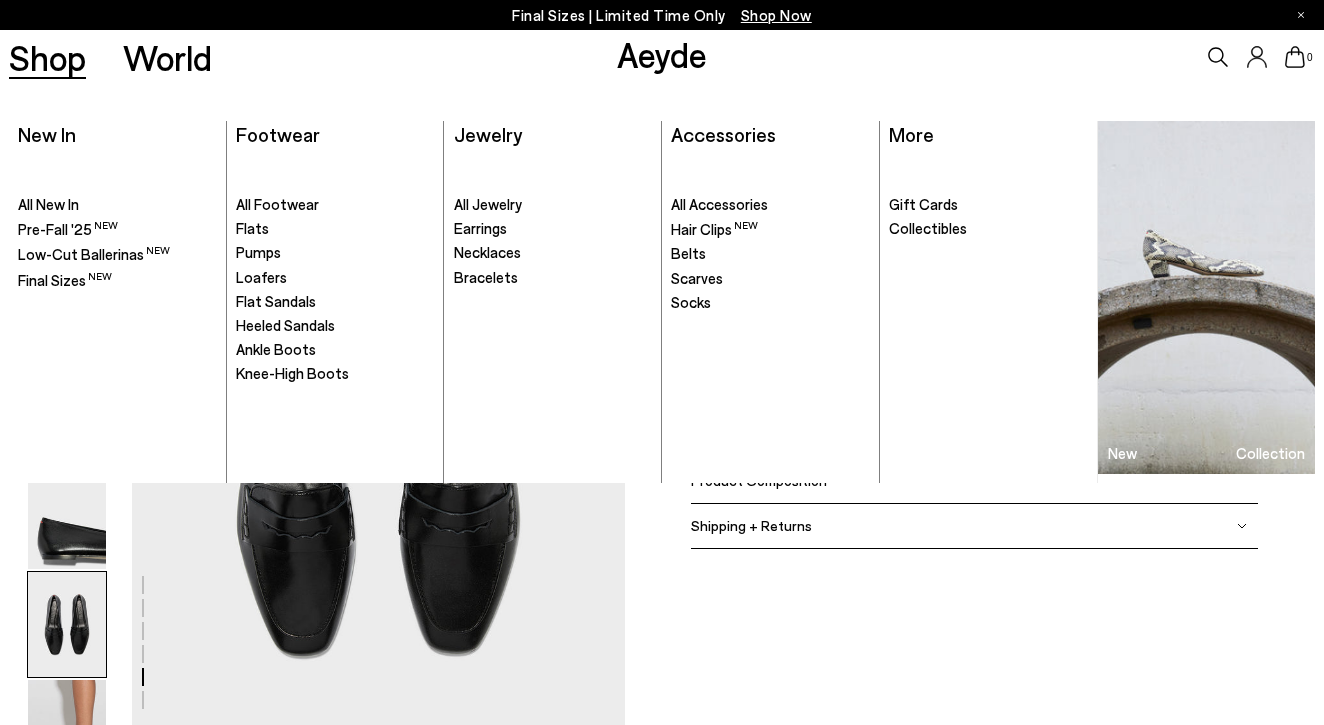 click on "Shop" at bounding box center [47, 57] 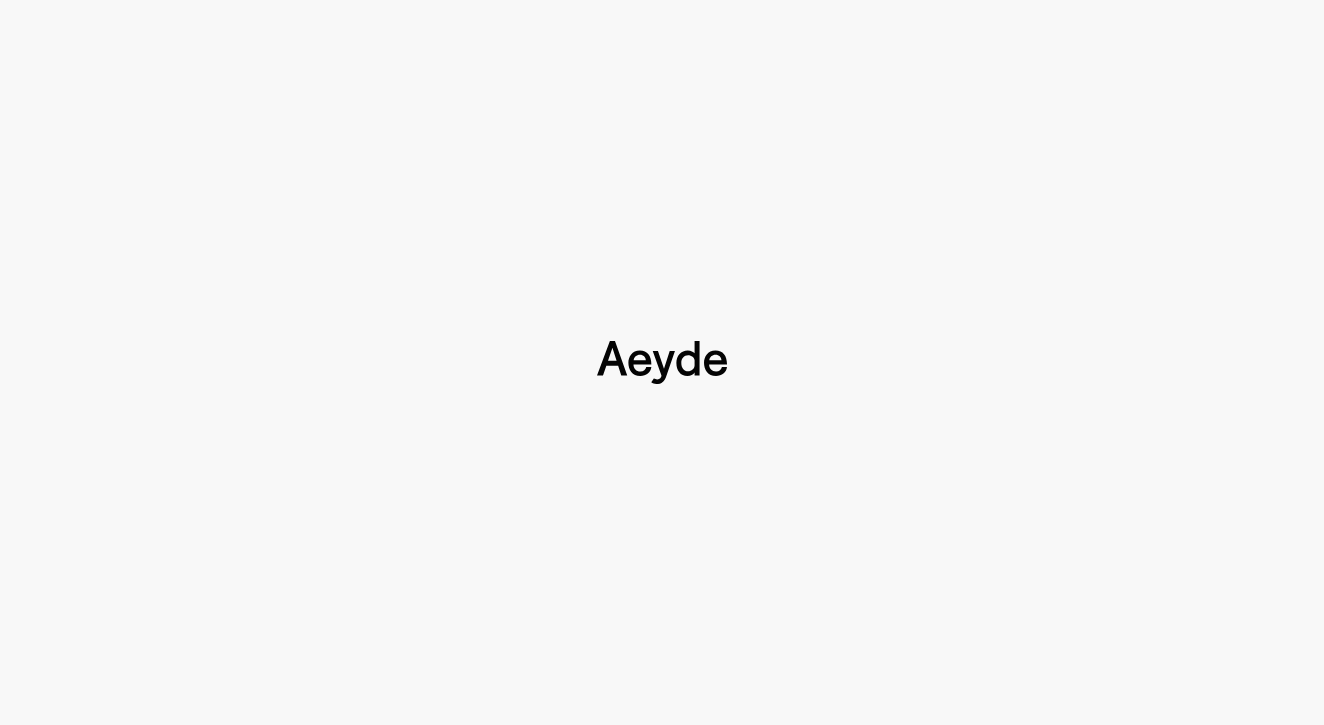 scroll, scrollTop: 0, scrollLeft: 0, axis: both 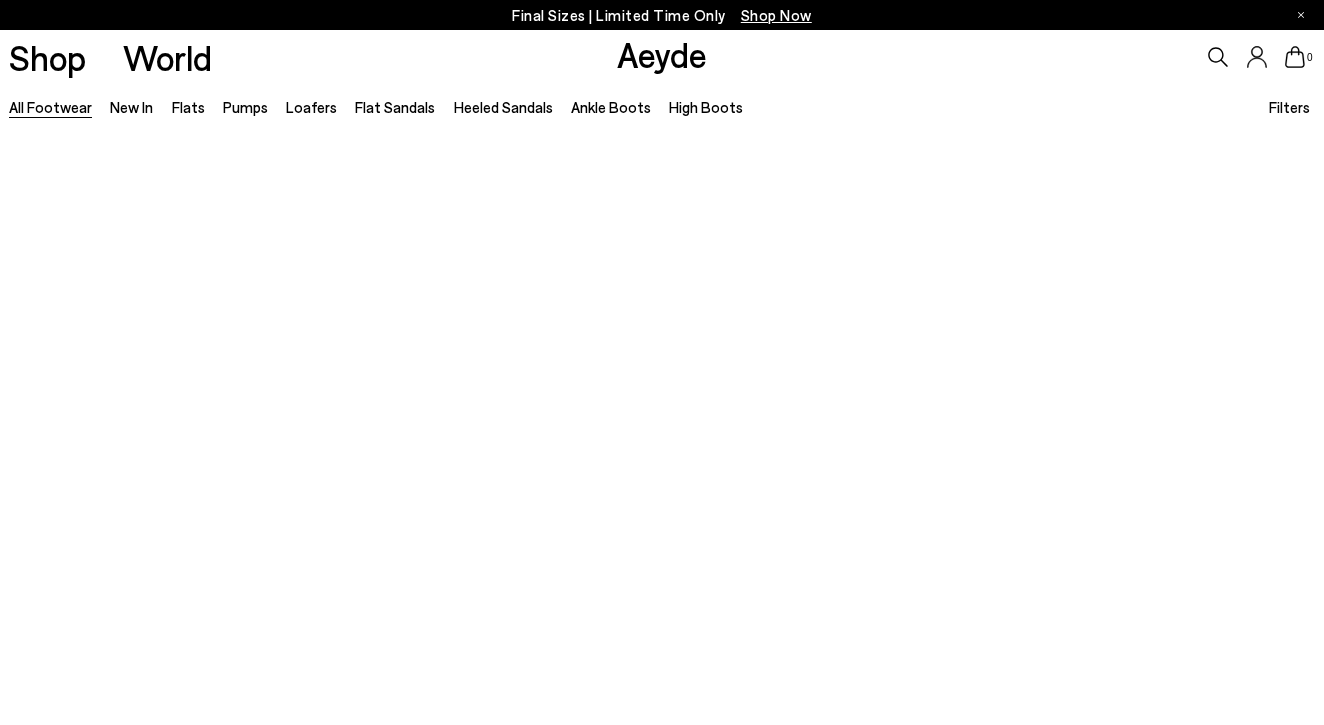 type 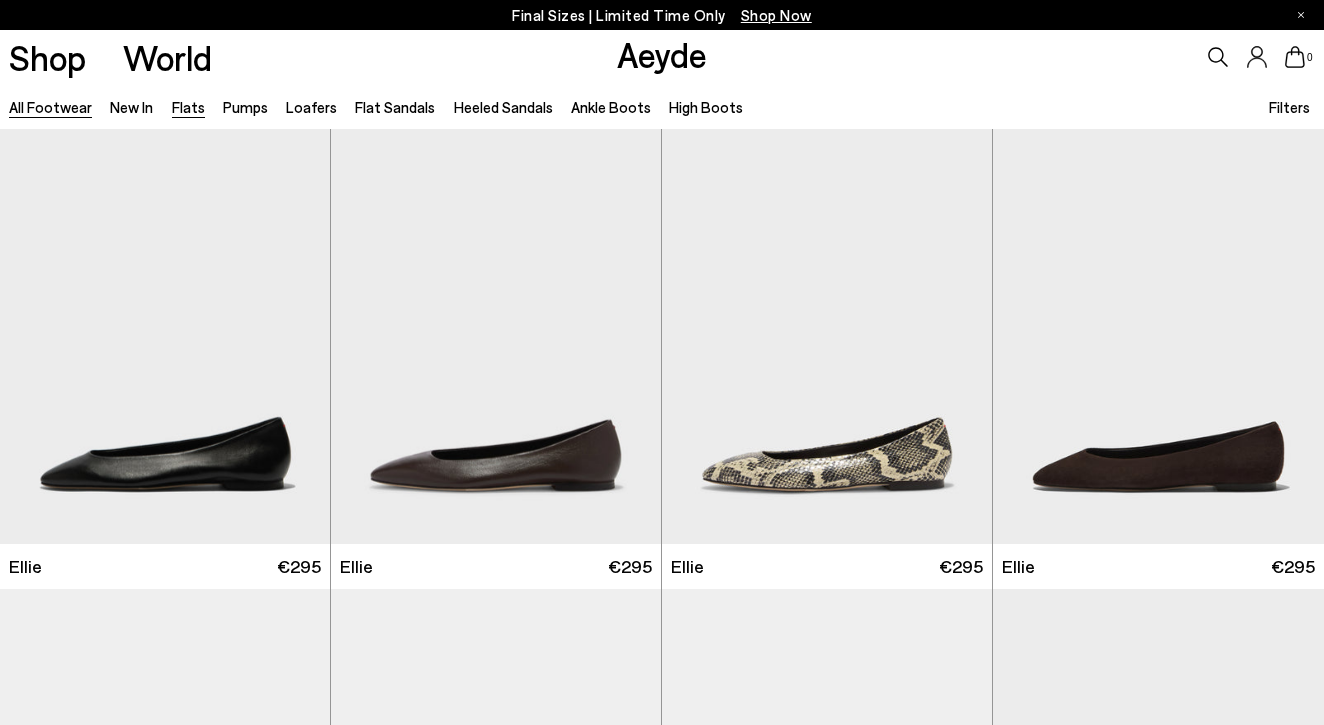 click on "Flats" at bounding box center [188, 107] 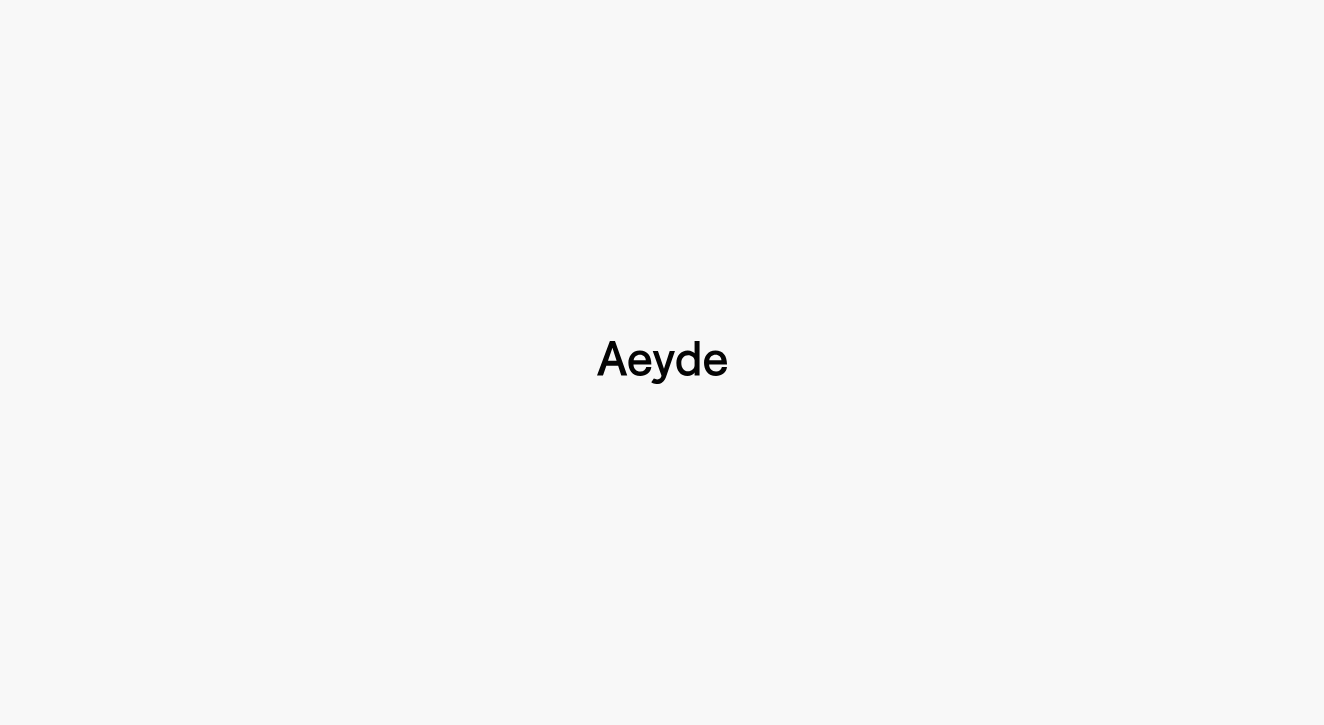 scroll, scrollTop: 0, scrollLeft: 0, axis: both 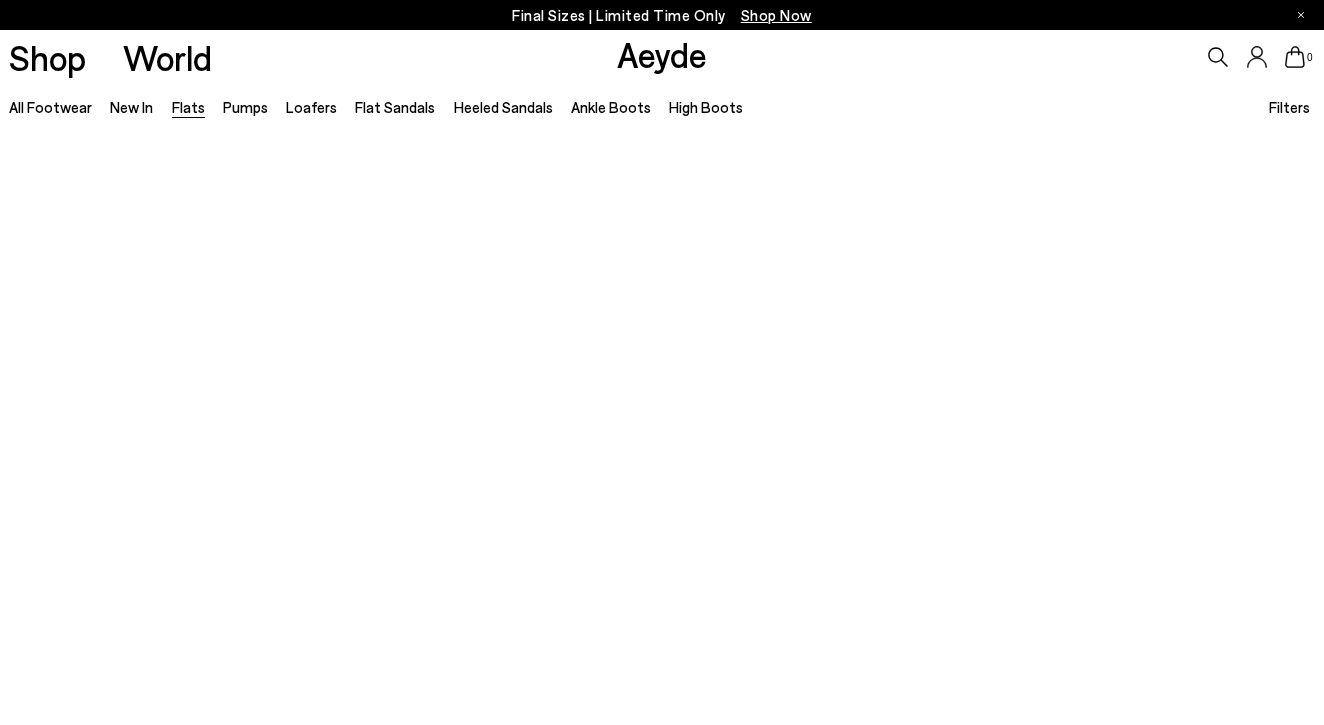 type 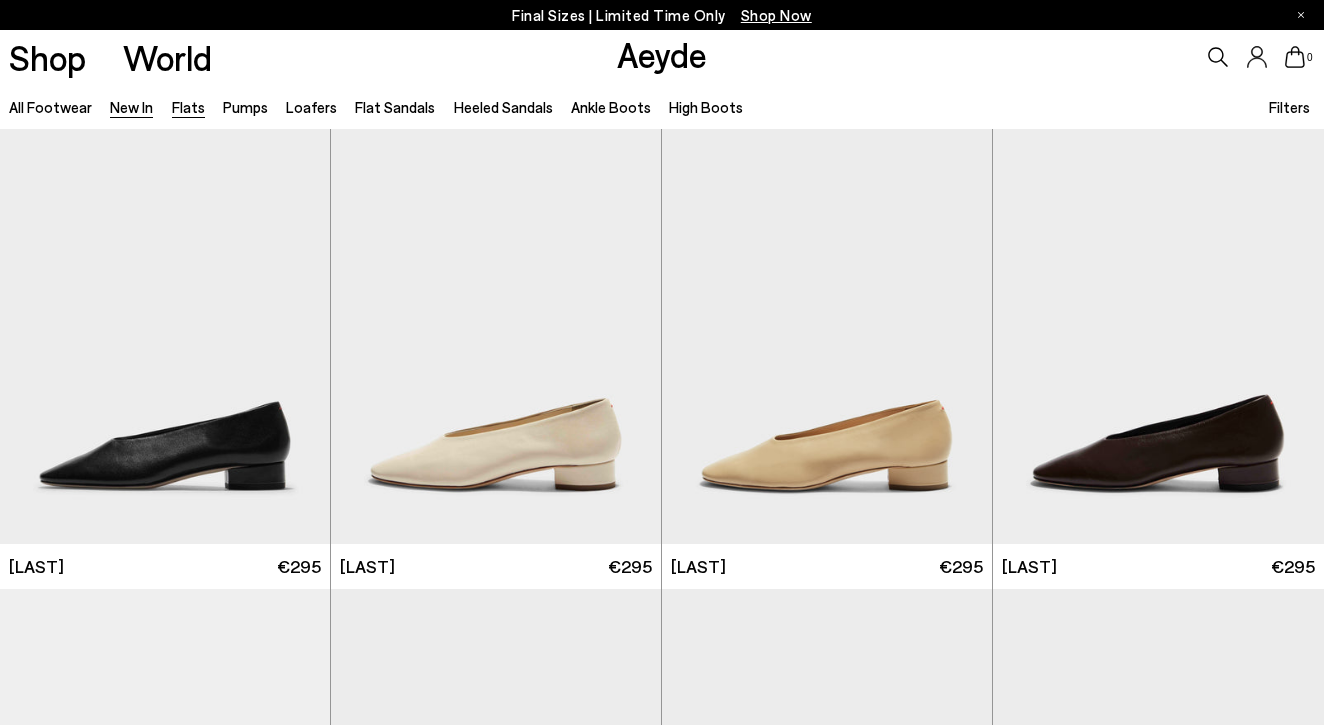 click on "New In" at bounding box center [131, 107] 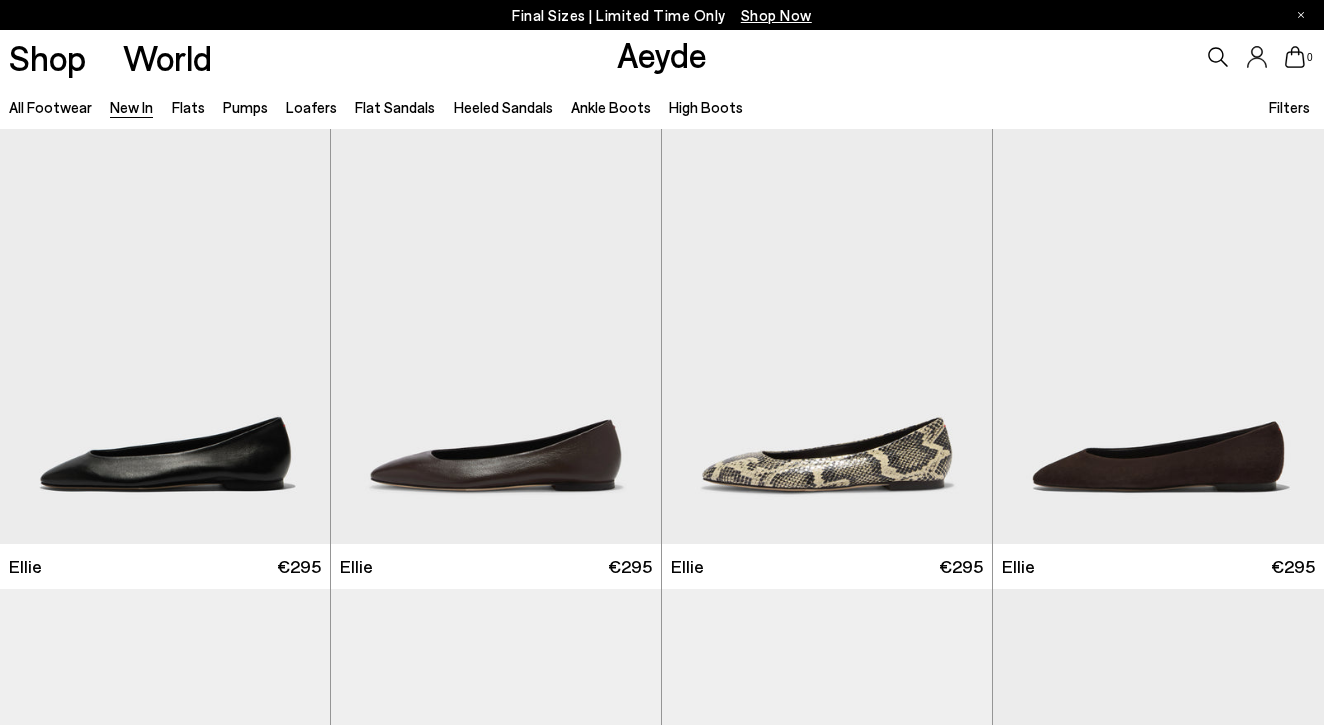 scroll, scrollTop: 0, scrollLeft: 0, axis: both 